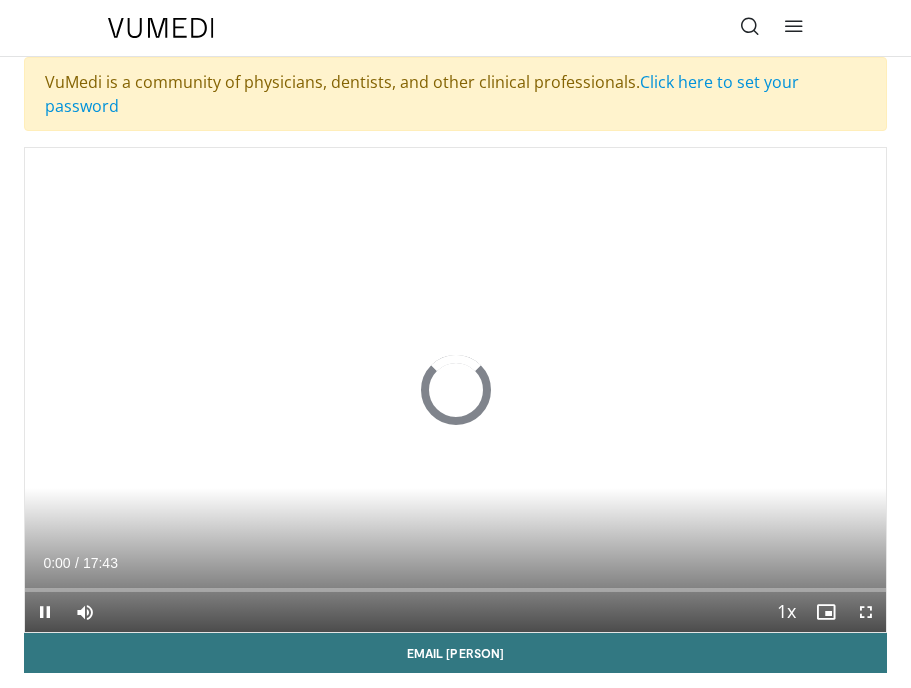 scroll, scrollTop: 0, scrollLeft: 0, axis: both 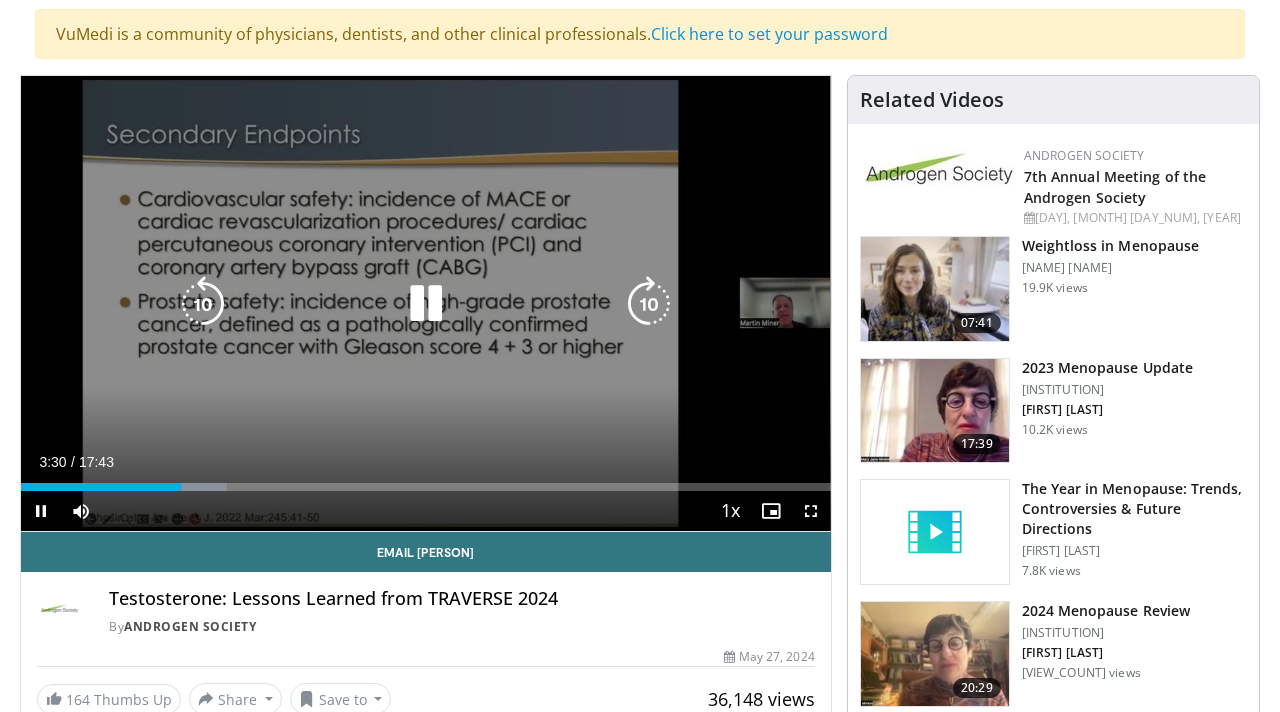 click at bounding box center (426, 304) 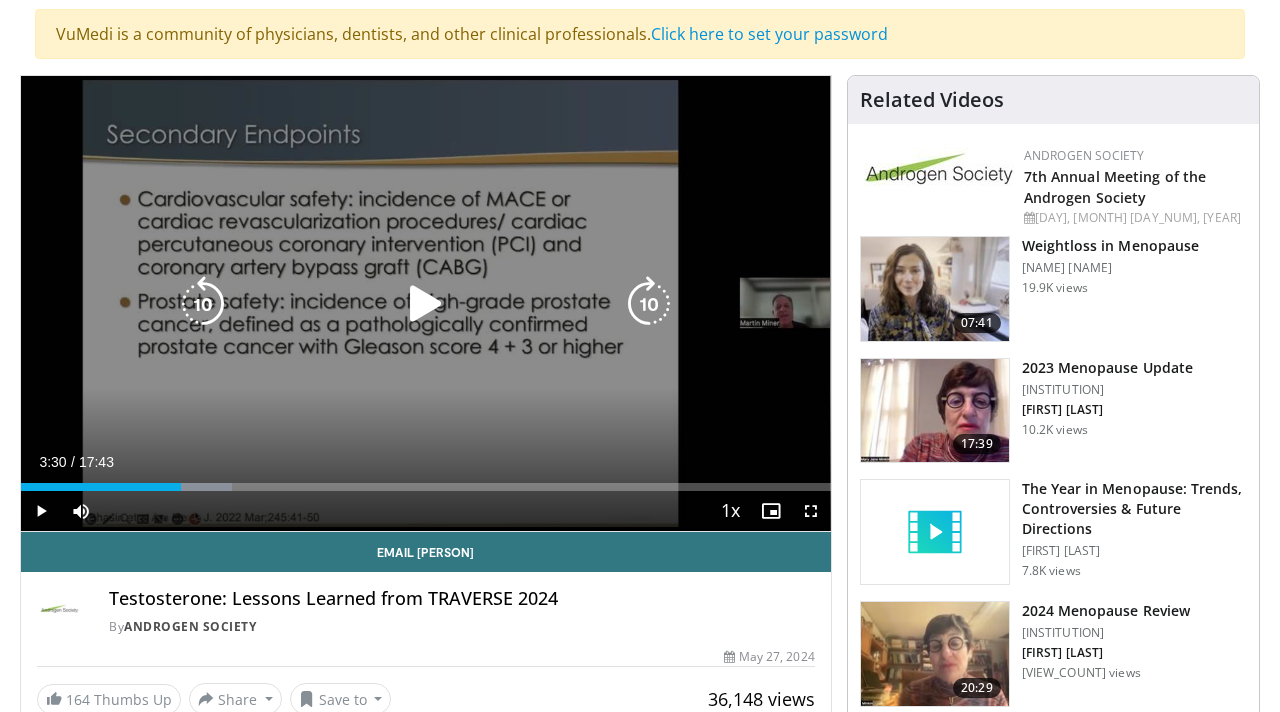 click at bounding box center (426, 304) 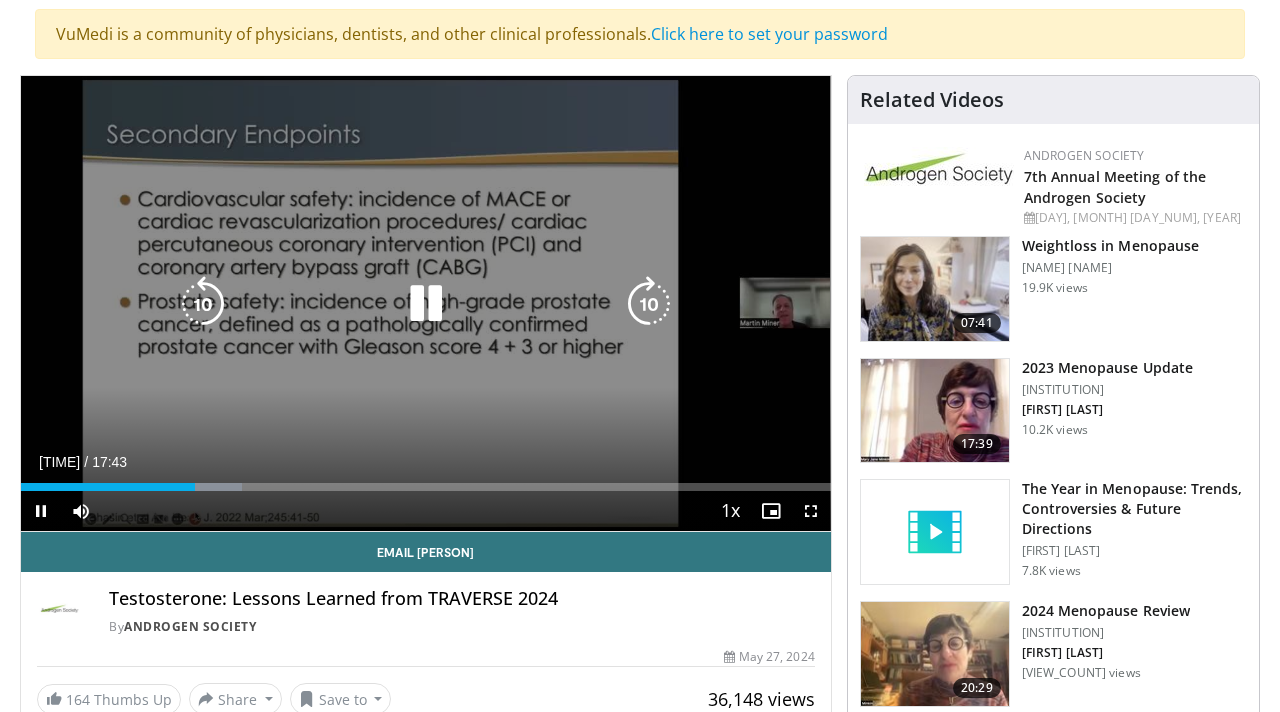 click at bounding box center [203, 304] 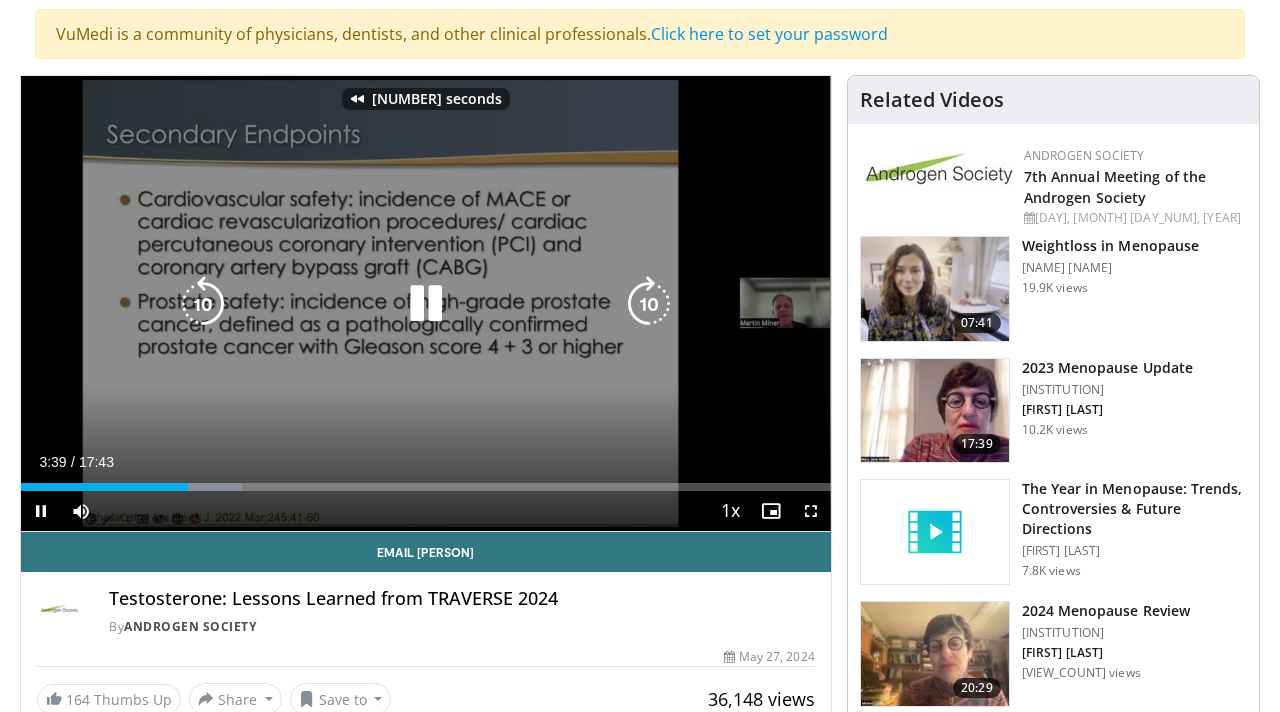 click at bounding box center (203, 304) 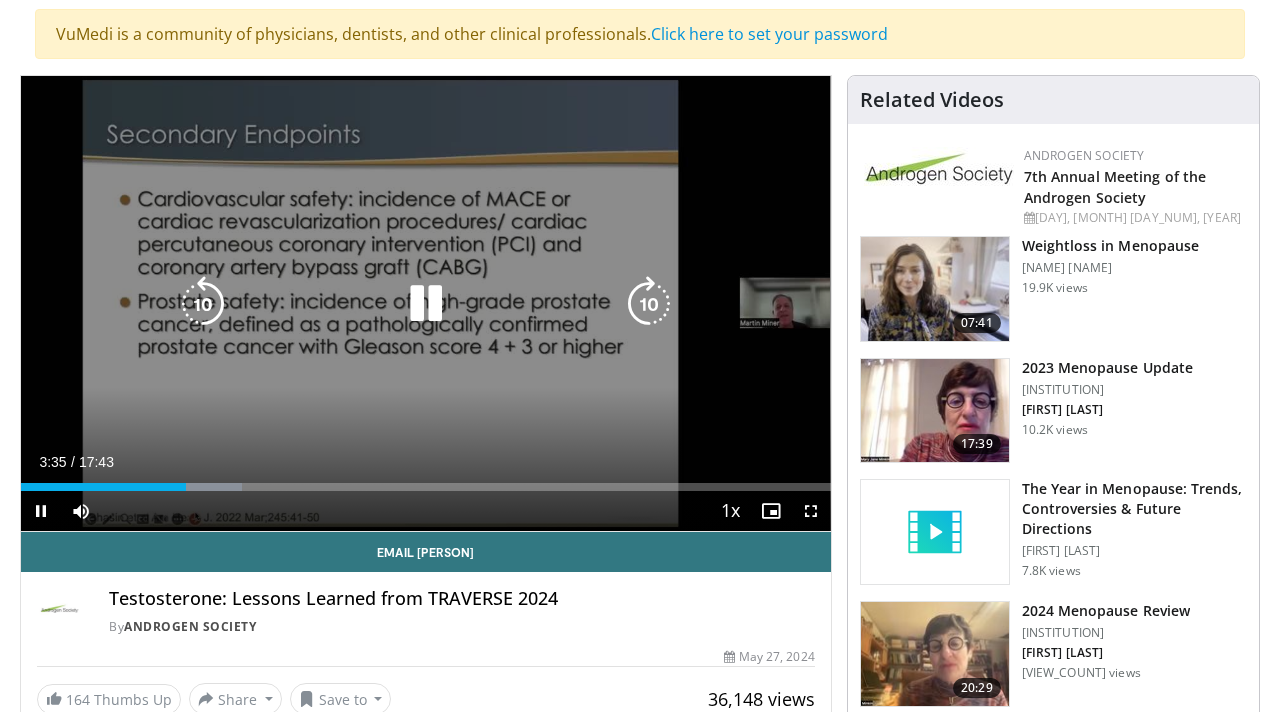 click at bounding box center (203, 304) 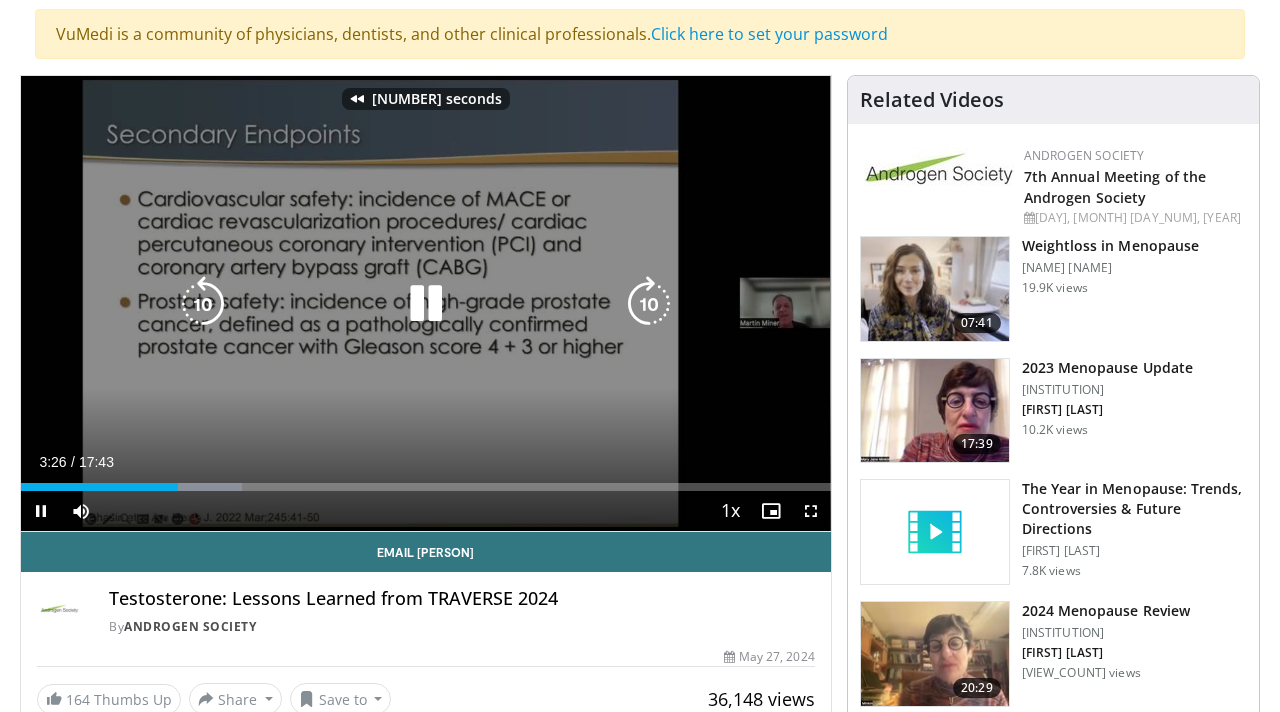 click at bounding box center [203, 304] 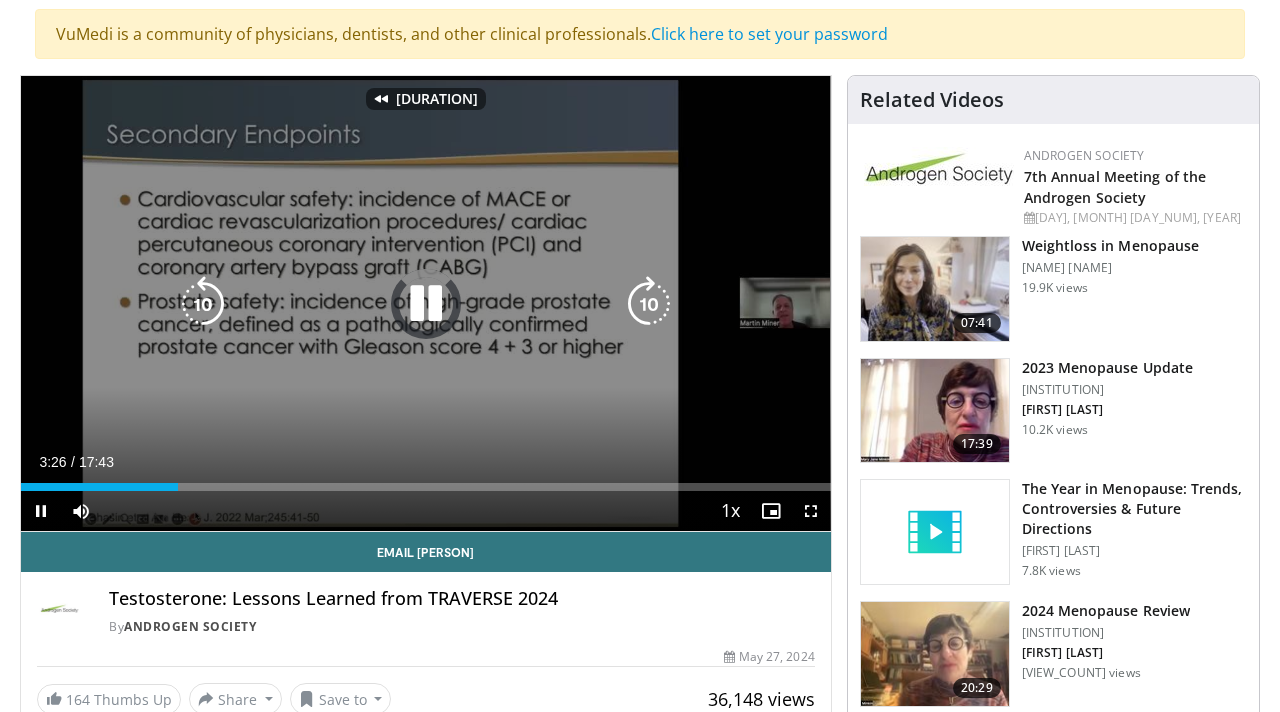 click at bounding box center [203, 304] 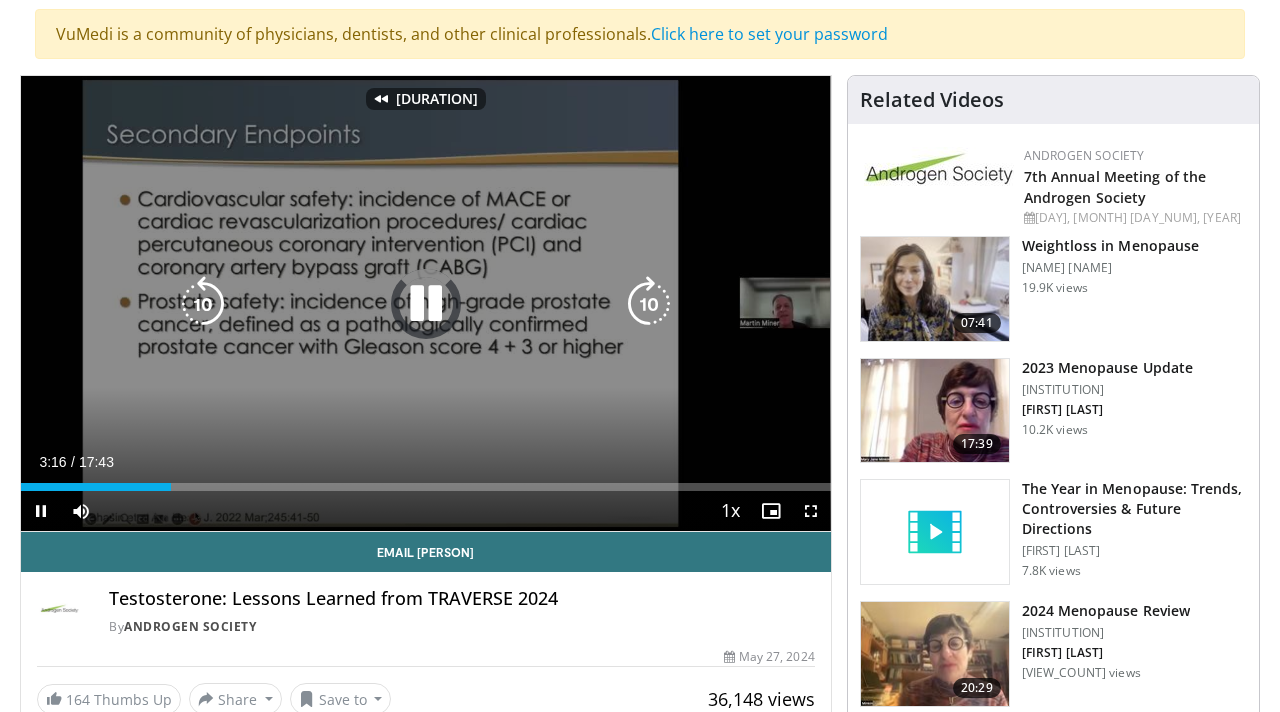 click at bounding box center [203, 304] 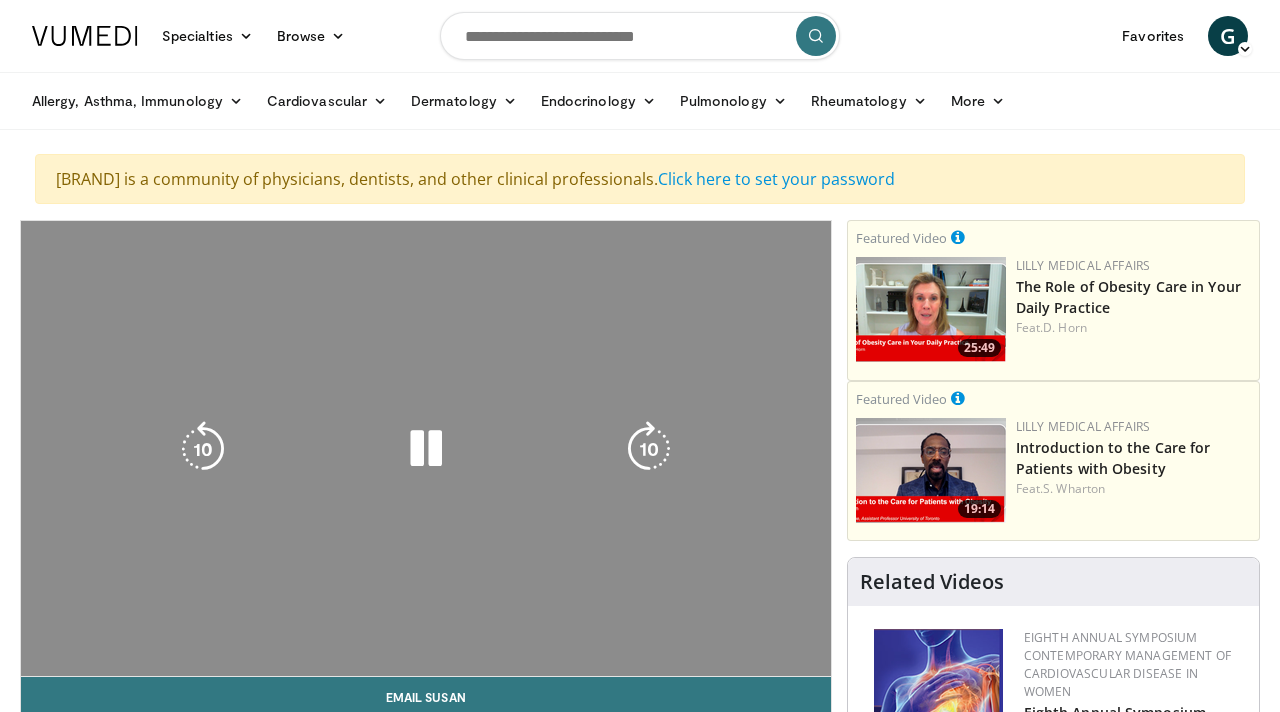 scroll, scrollTop: 0, scrollLeft: 0, axis: both 